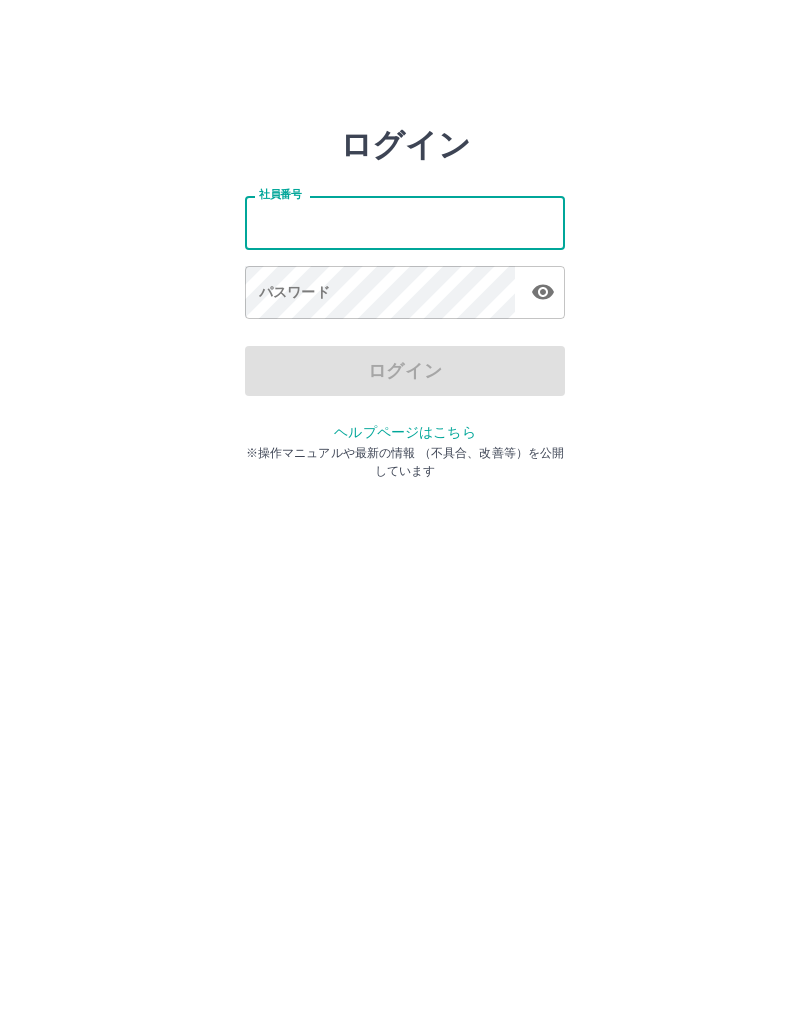scroll, scrollTop: 0, scrollLeft: 0, axis: both 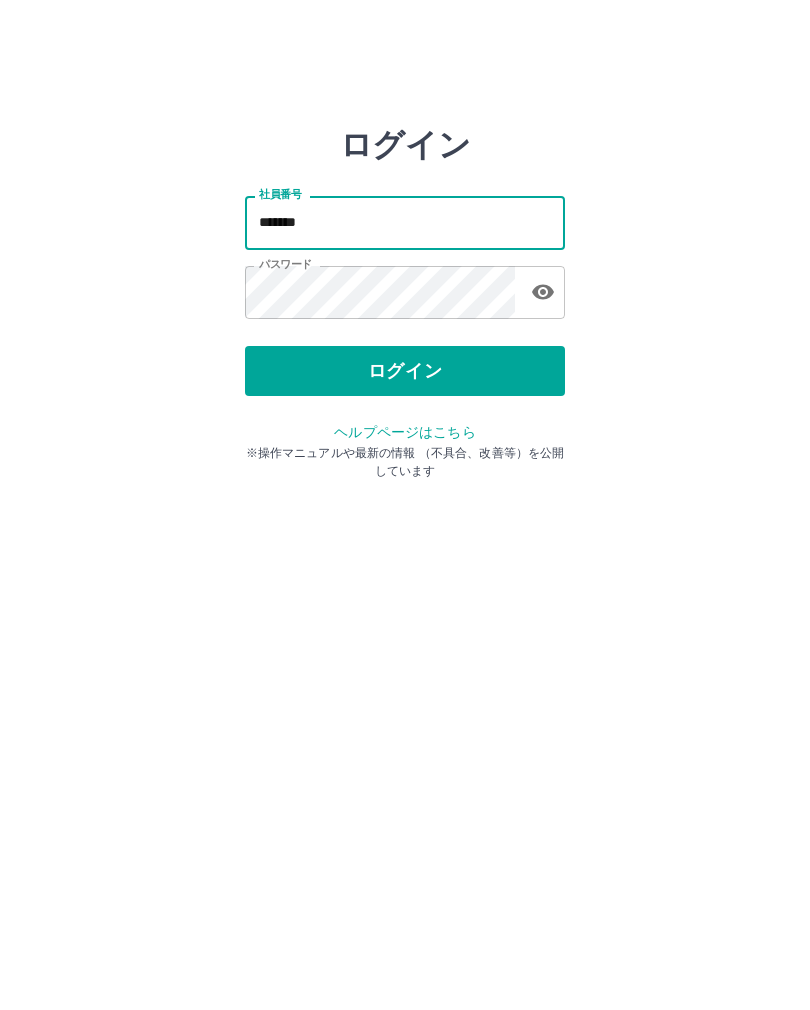 click on "*******" at bounding box center [405, 222] 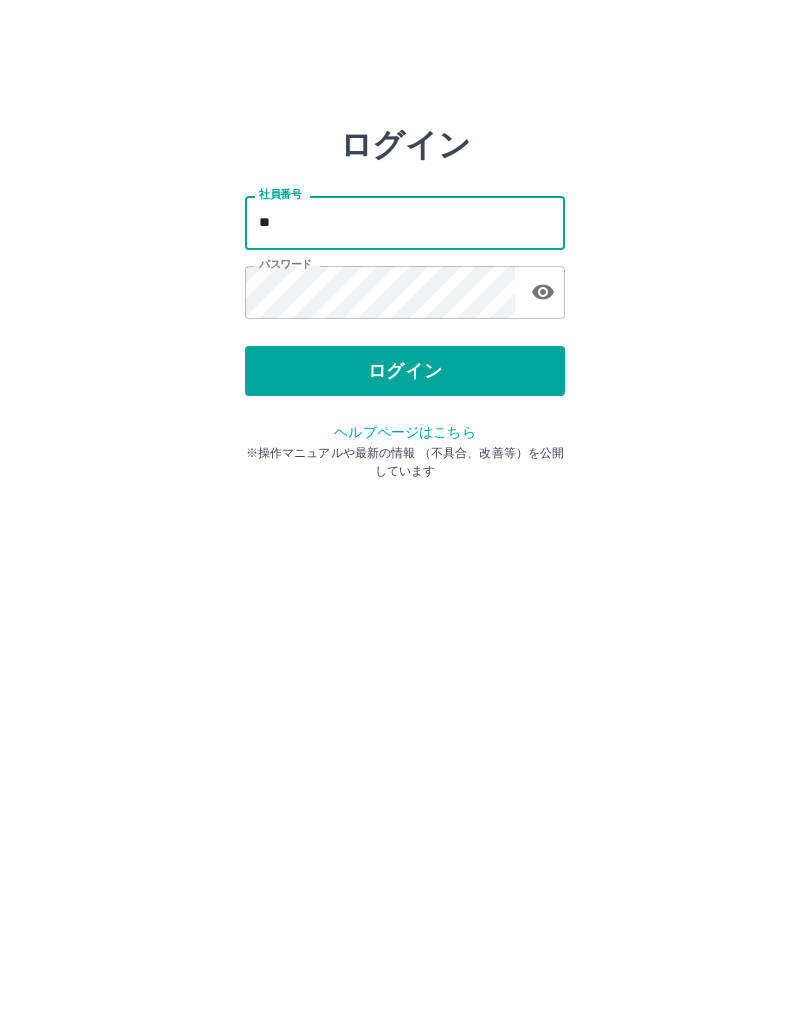 type on "*" 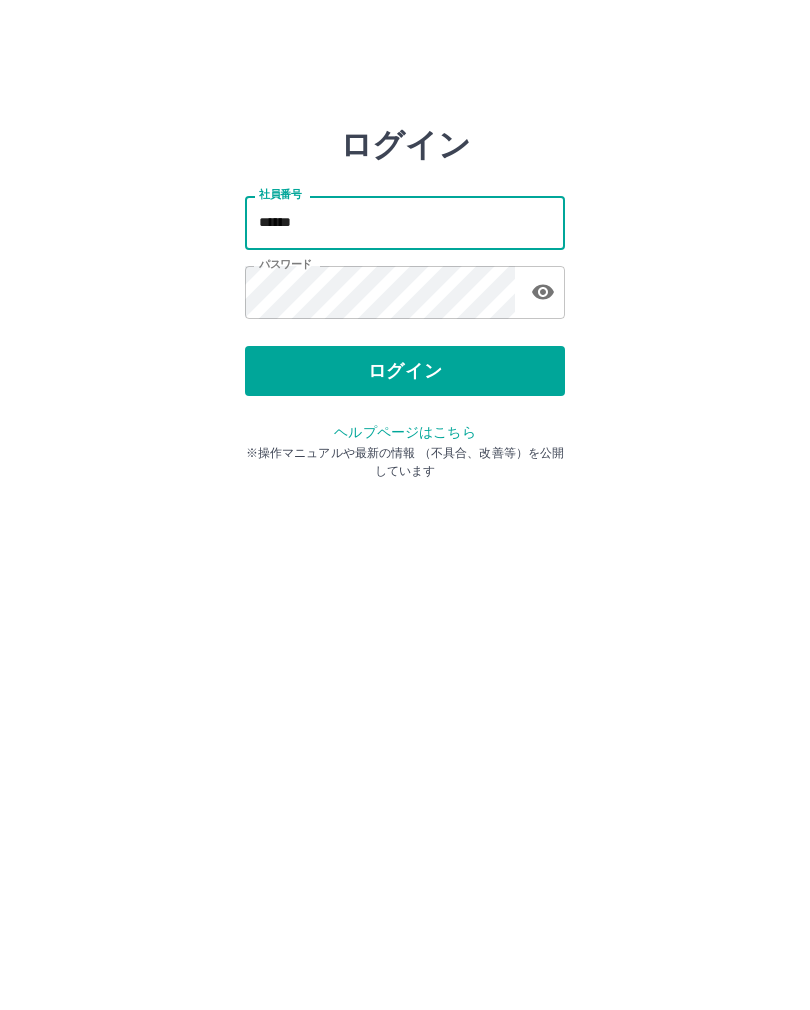 type on "*******" 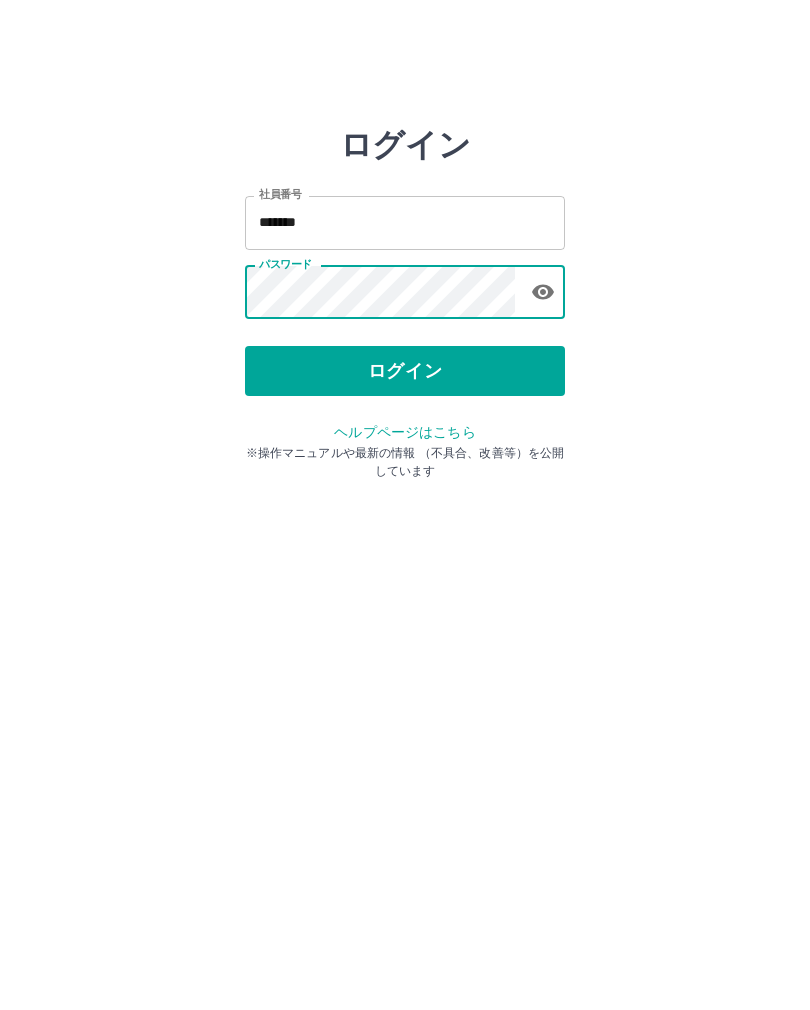 click on "ログイン" at bounding box center [405, 371] 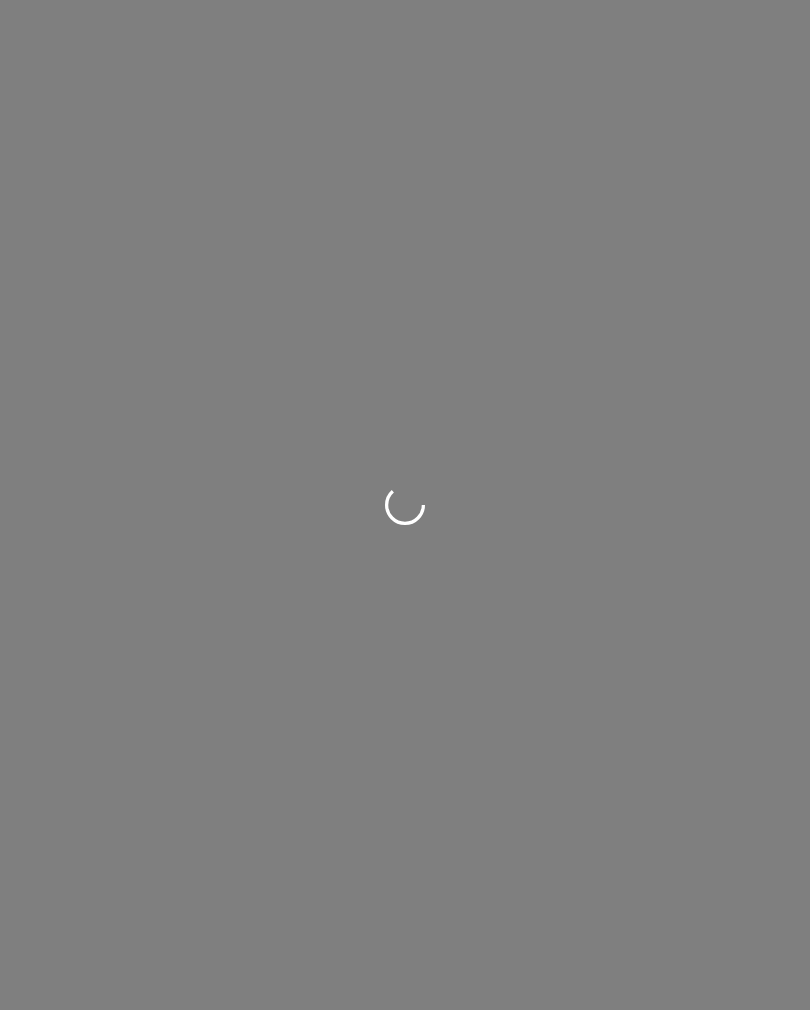 scroll, scrollTop: 0, scrollLeft: 0, axis: both 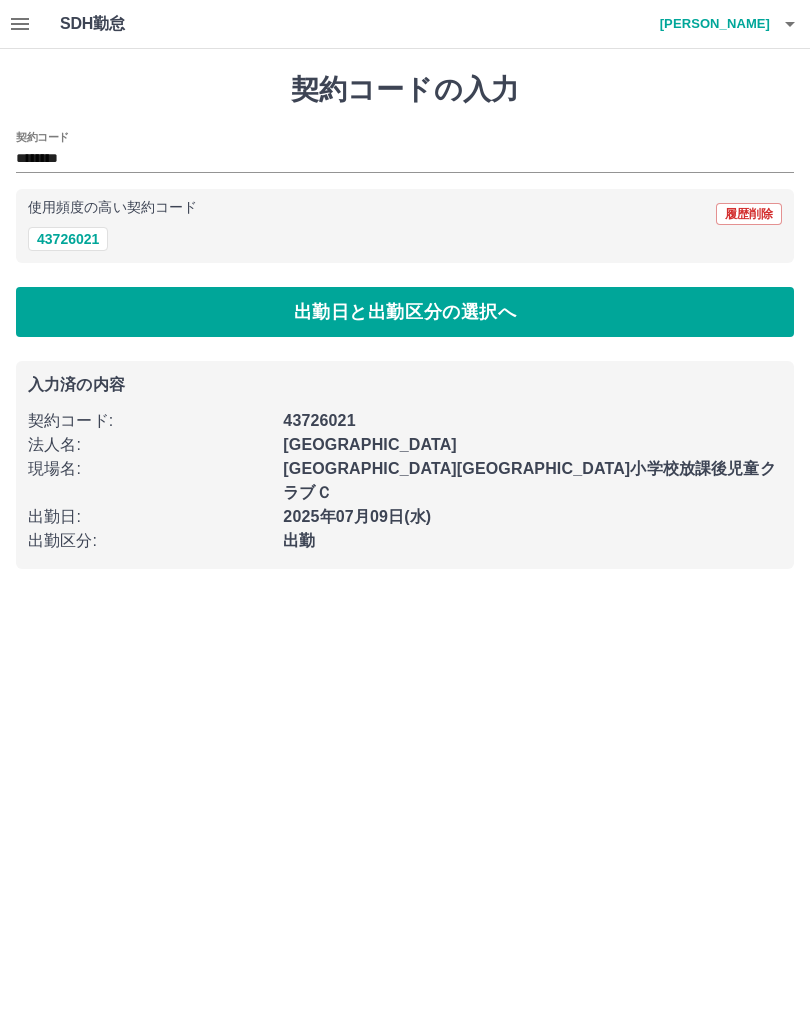 click on "使用頻度の高い契約コード 履歴削除" at bounding box center [405, 214] 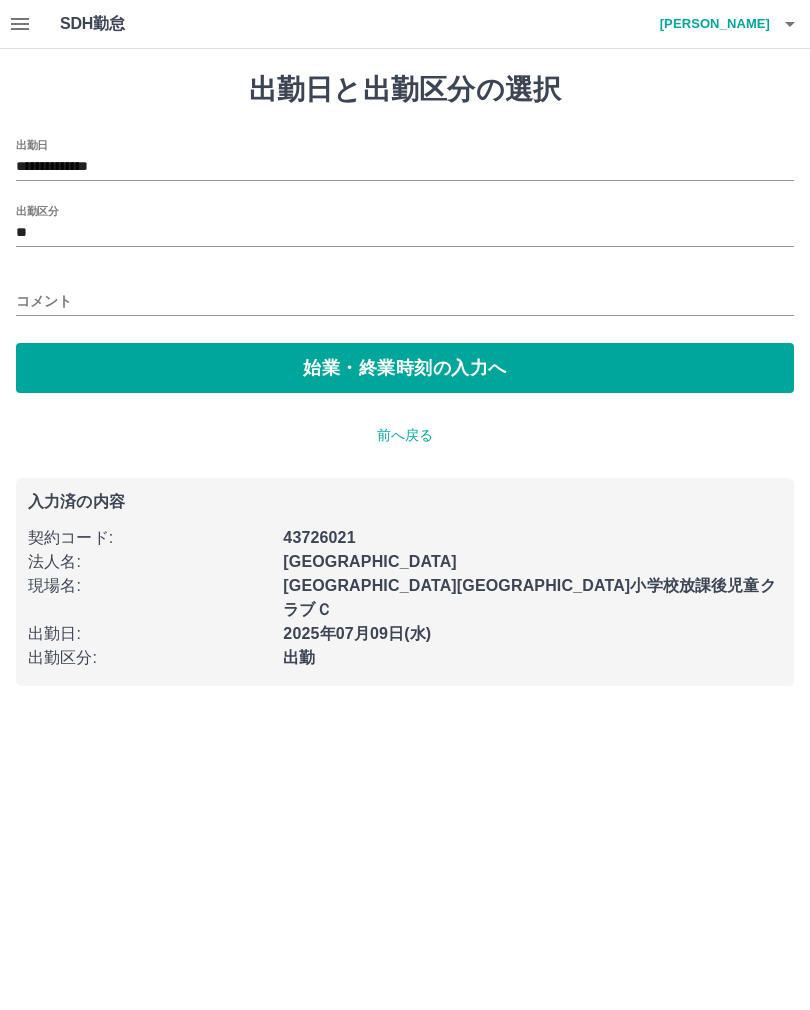 click on "**********" at bounding box center (405, 167) 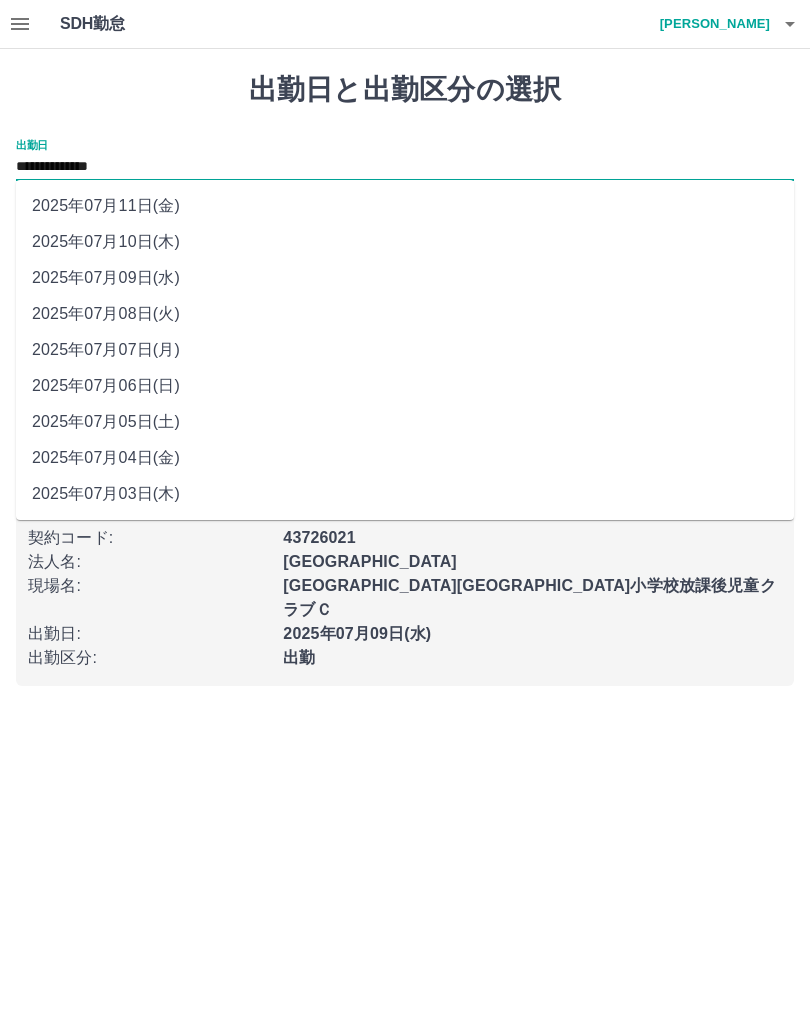 click 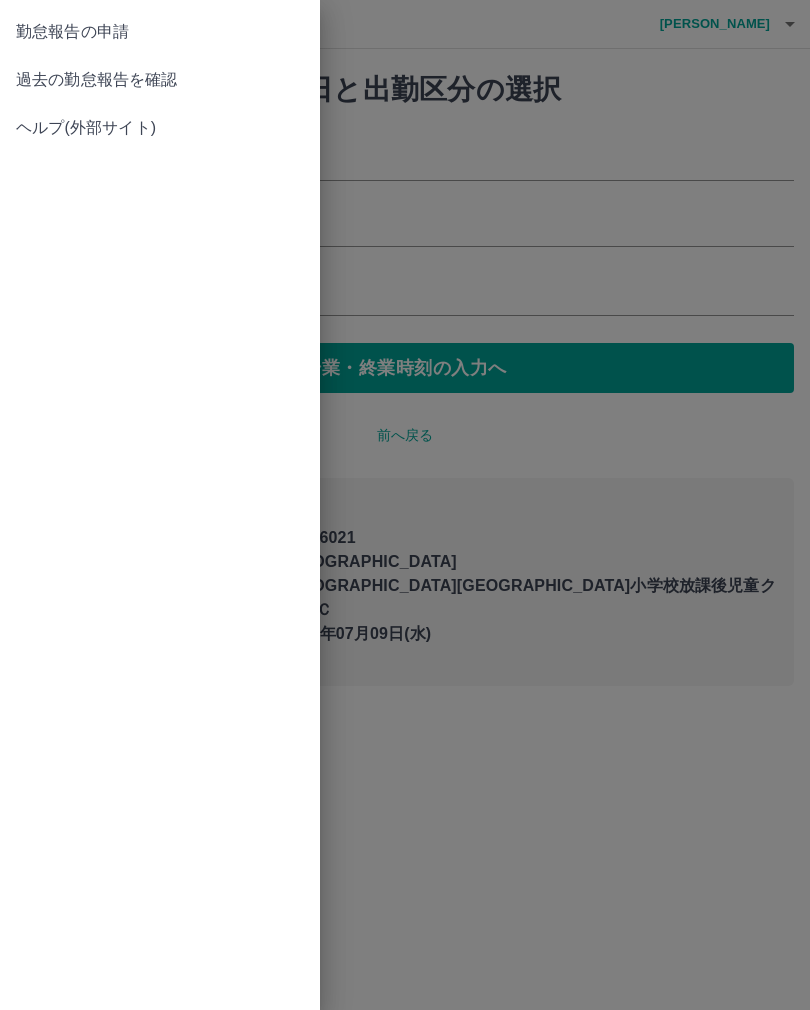 click at bounding box center [405, 505] 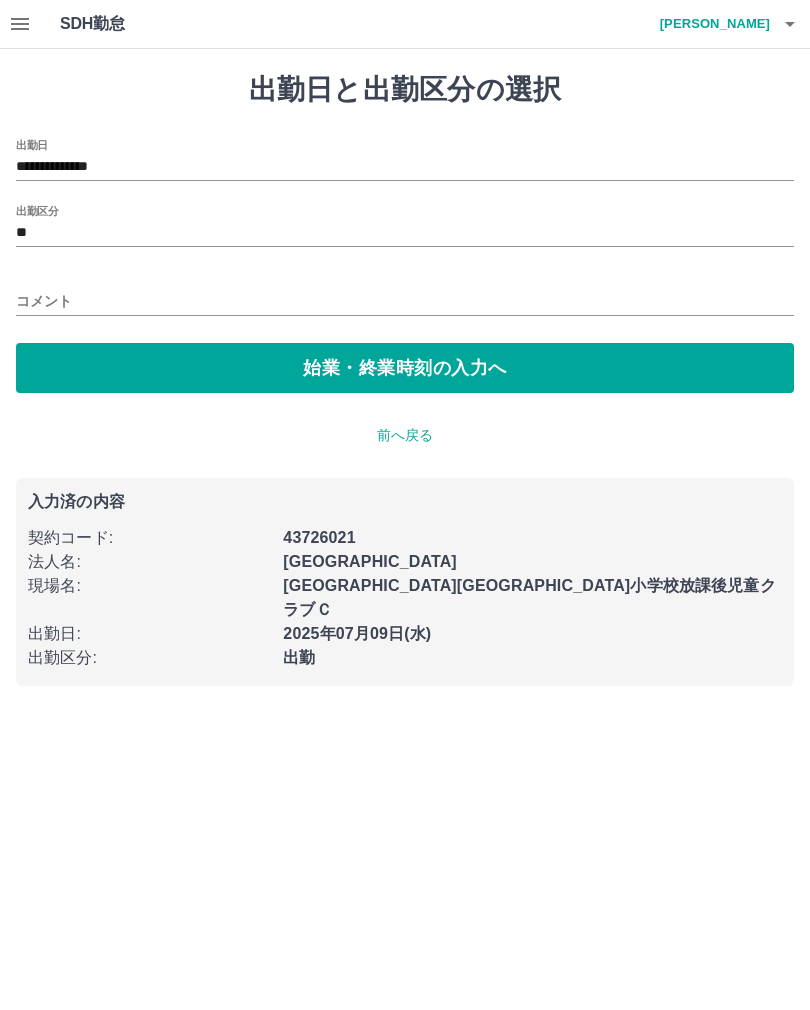 click on "**********" at bounding box center [405, 167] 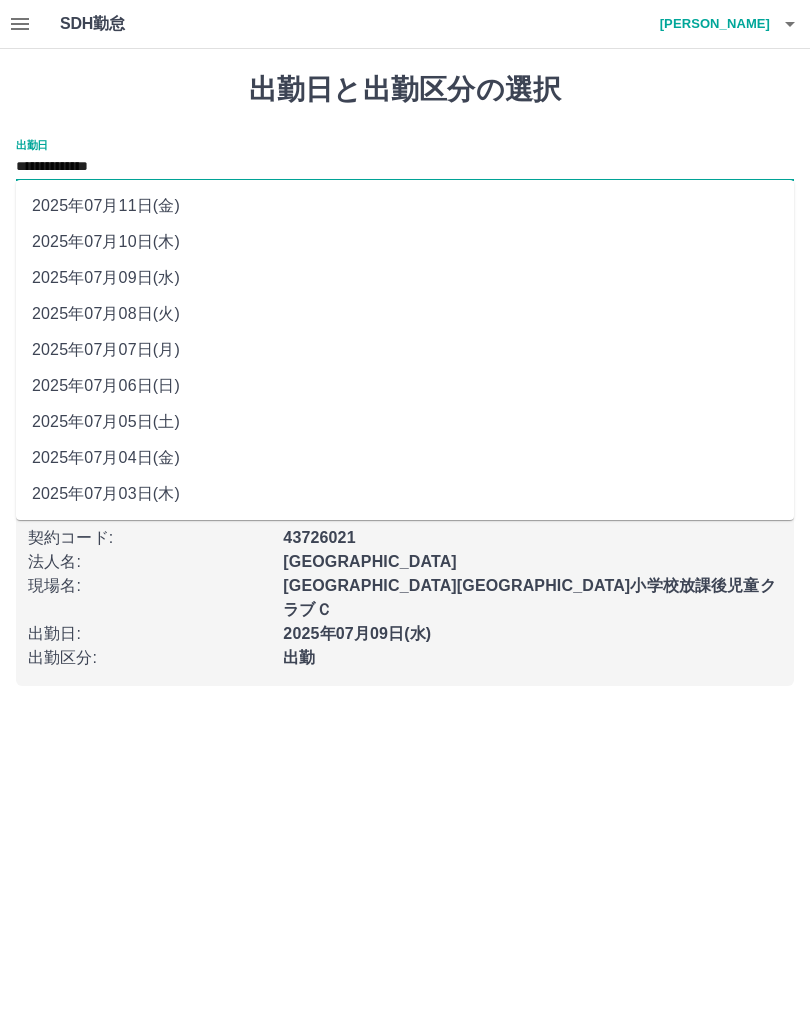 click on "2025年07月10日(木)" at bounding box center (405, 242) 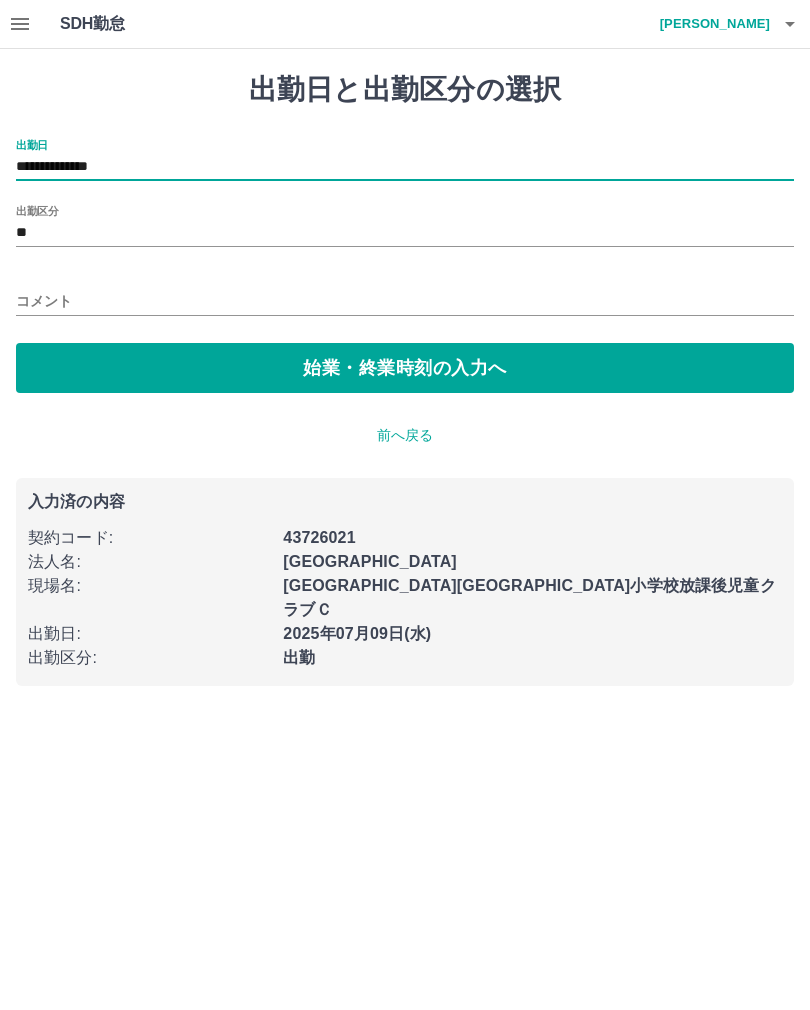click on "始業・終業時刻の入力へ" at bounding box center (405, 368) 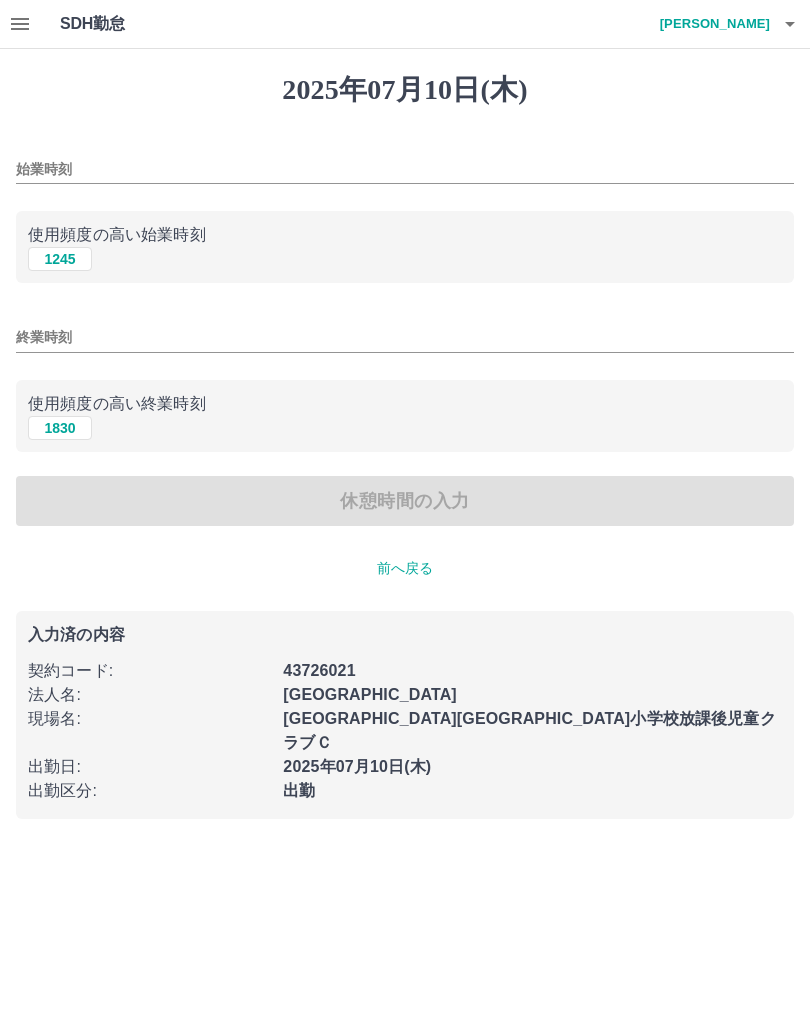click on "1245" at bounding box center (60, 259) 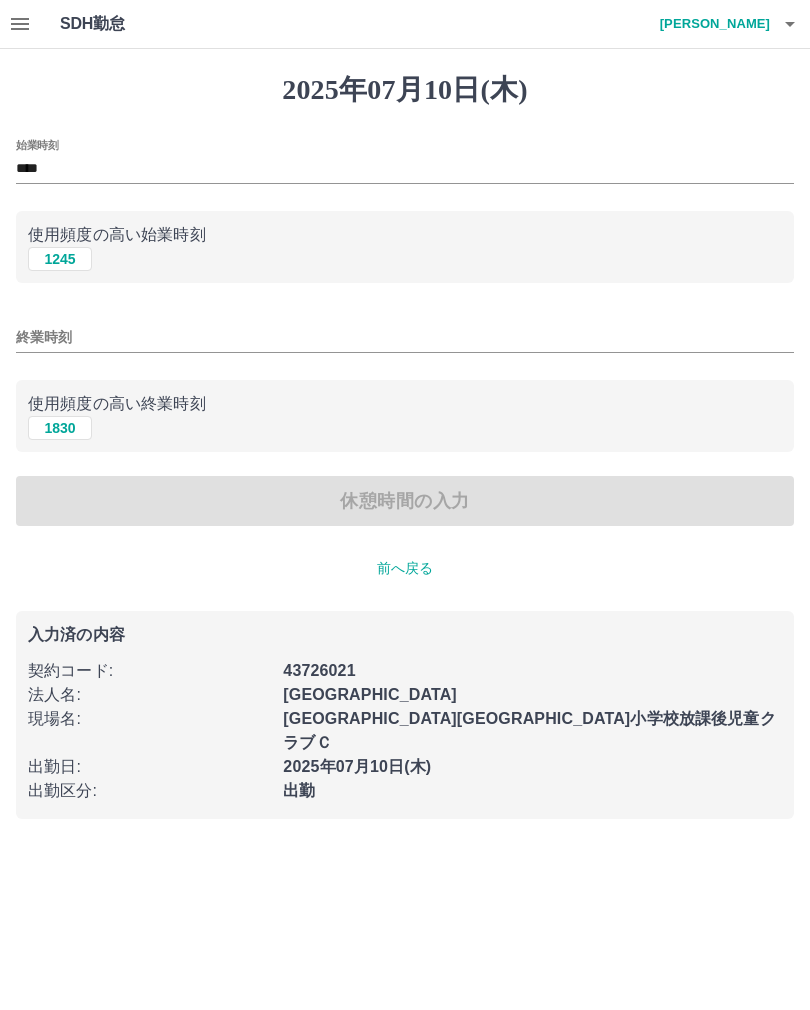 click on "1830" at bounding box center [60, 428] 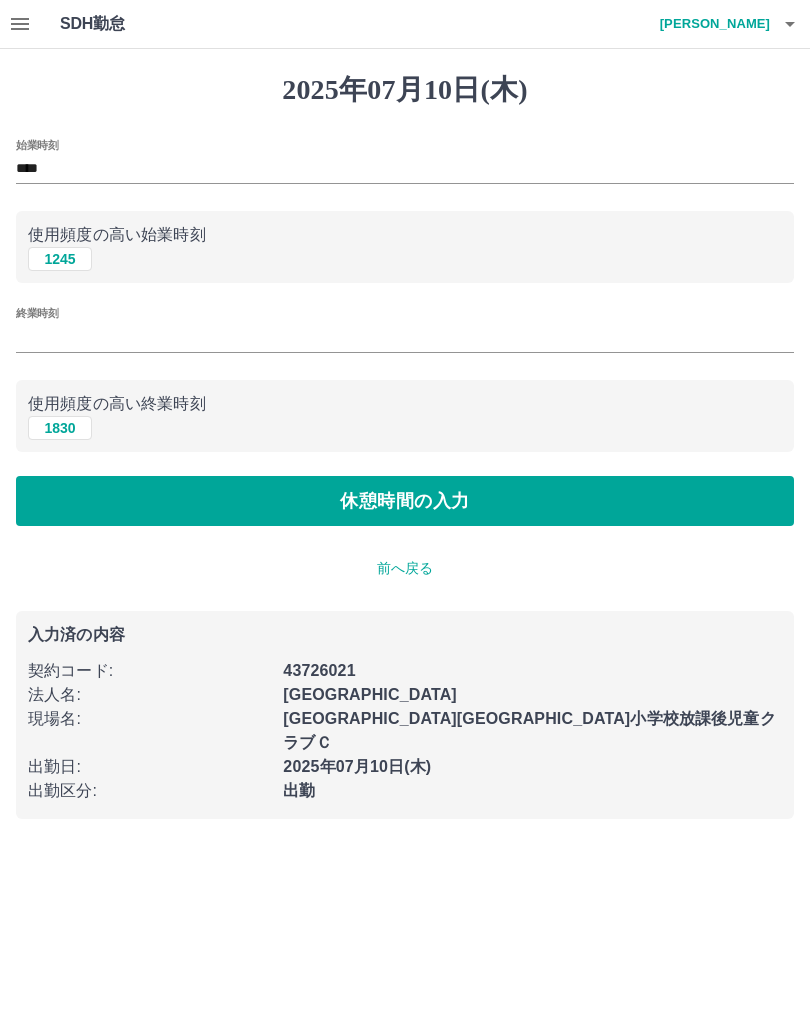 type on "****" 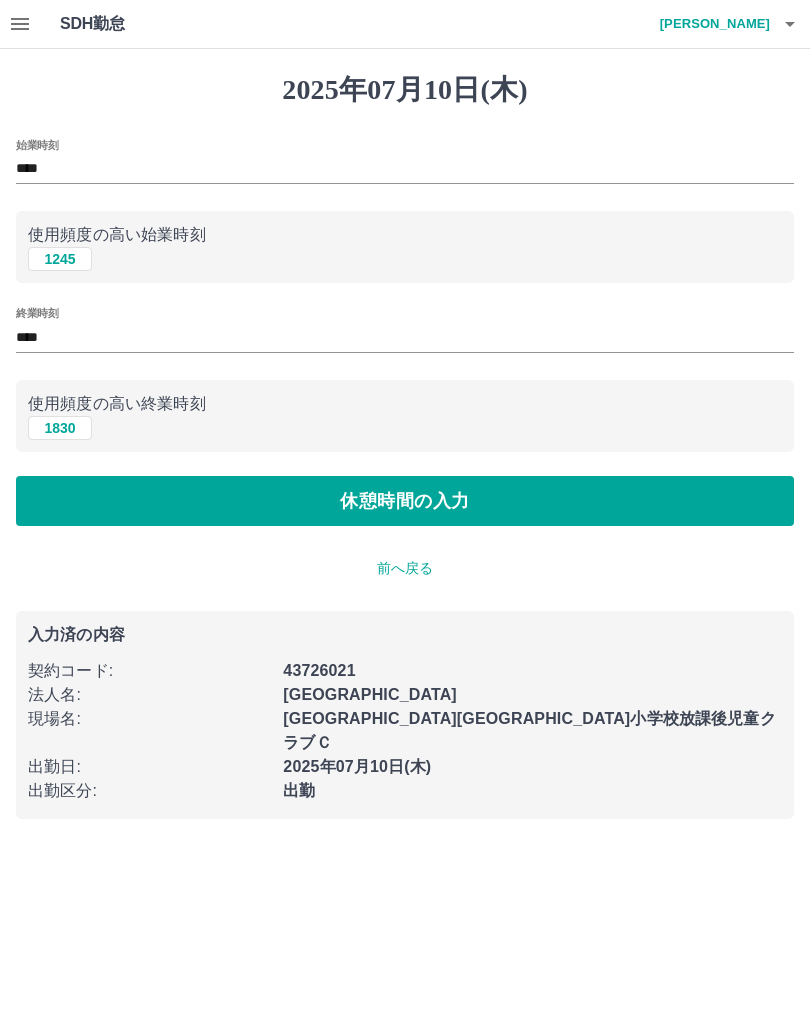 click on "休憩時間の入力" at bounding box center (405, 501) 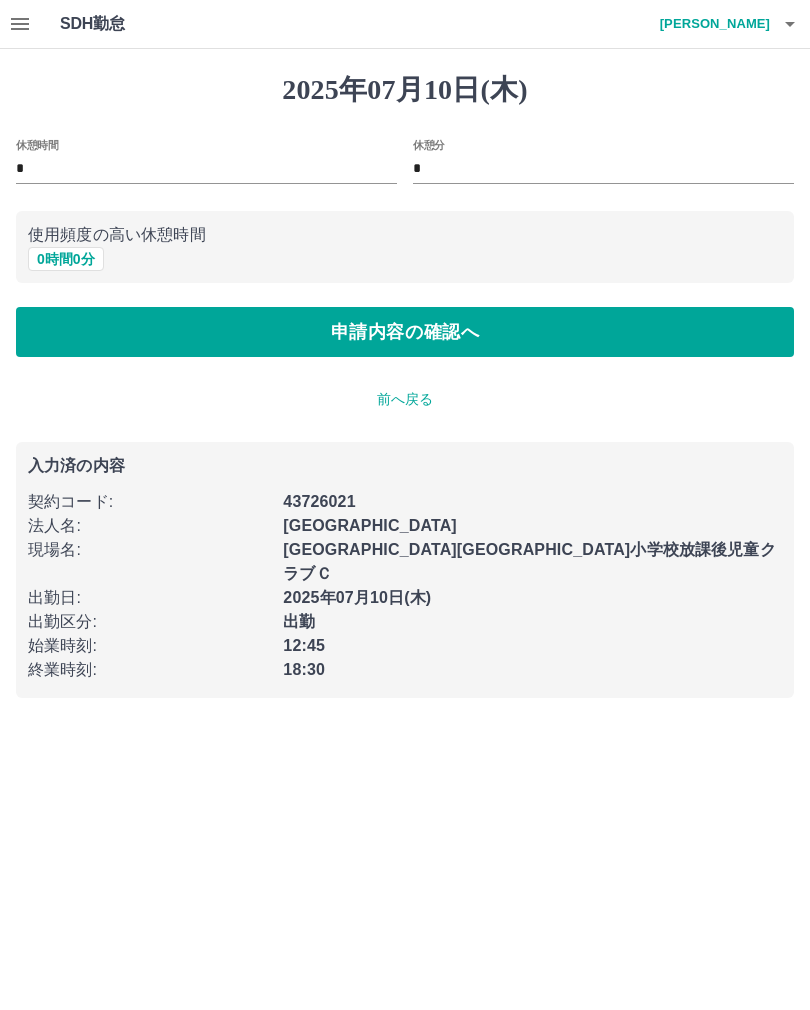 click on "0 時間 0 分" at bounding box center [66, 259] 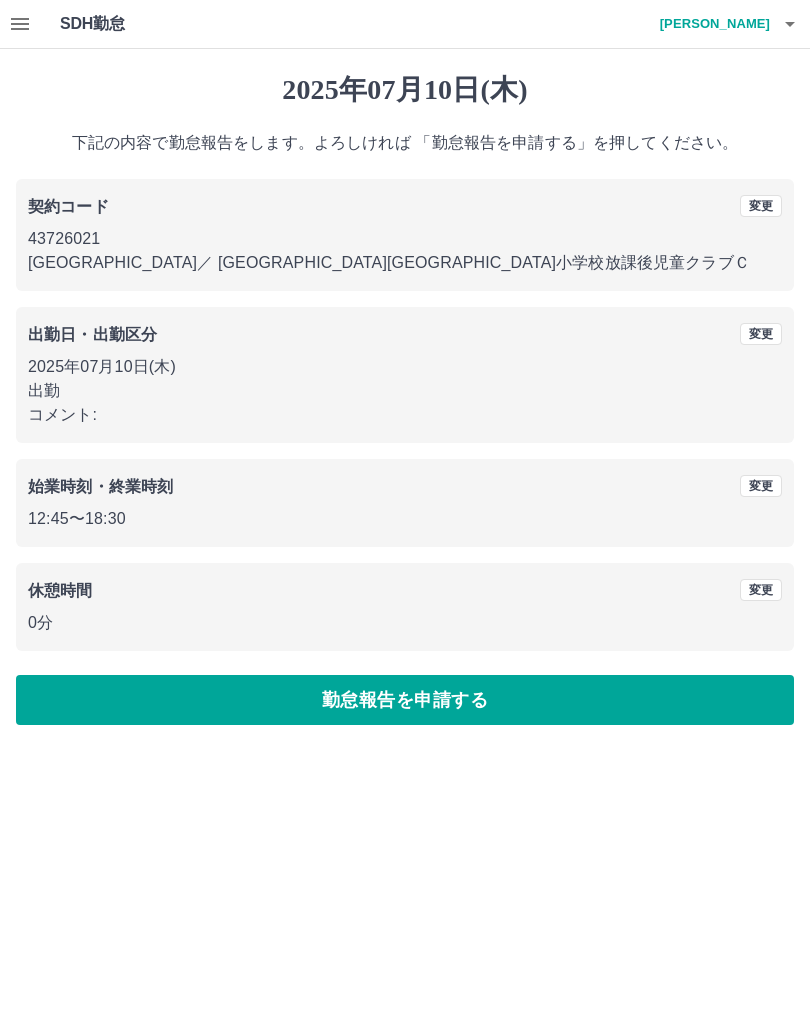 click on "勤怠報告を申請する" at bounding box center [405, 700] 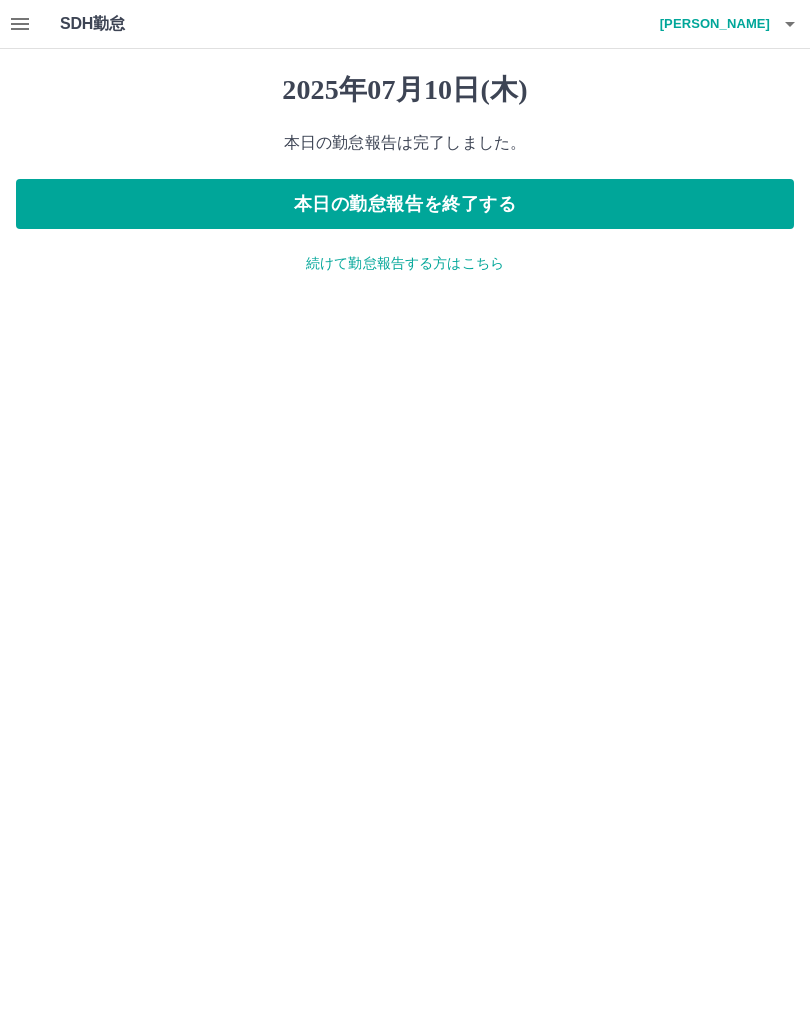click 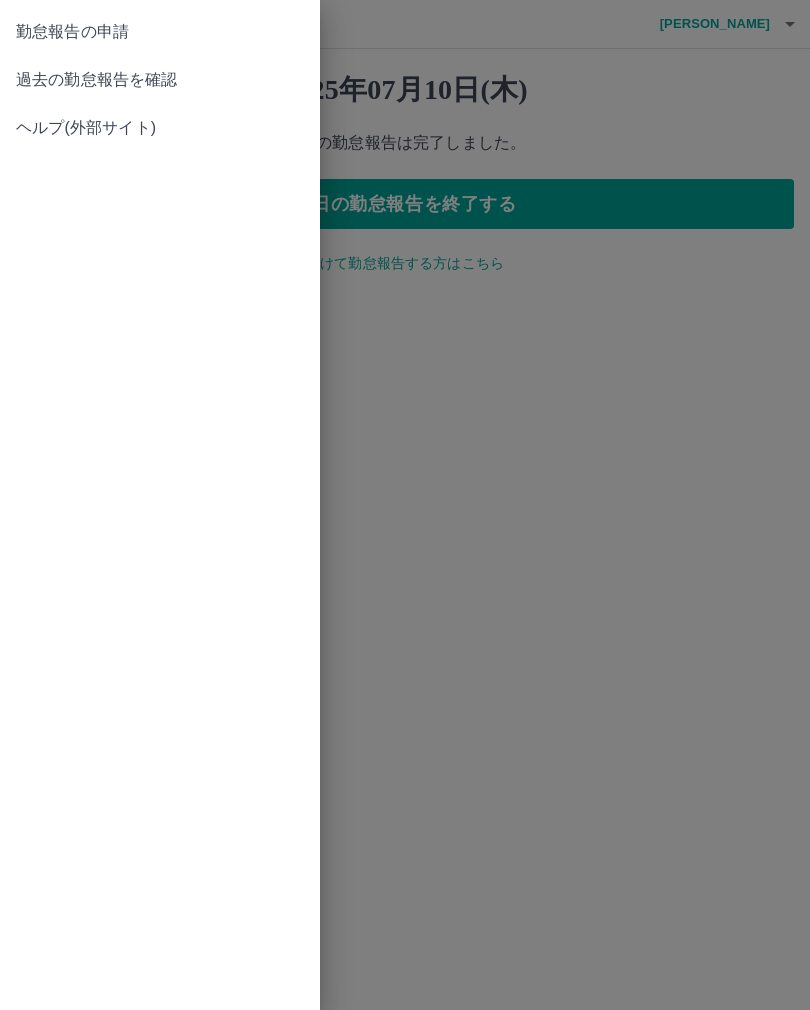 click on "過去の勤怠報告を確認" at bounding box center (160, 80) 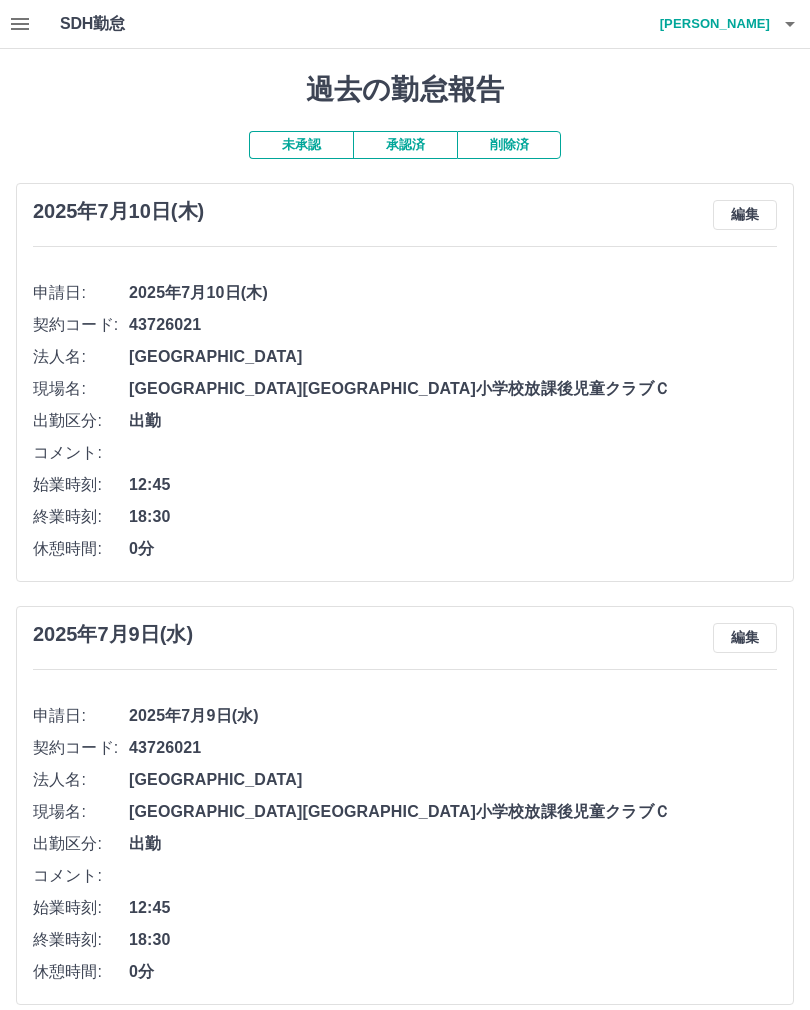 click 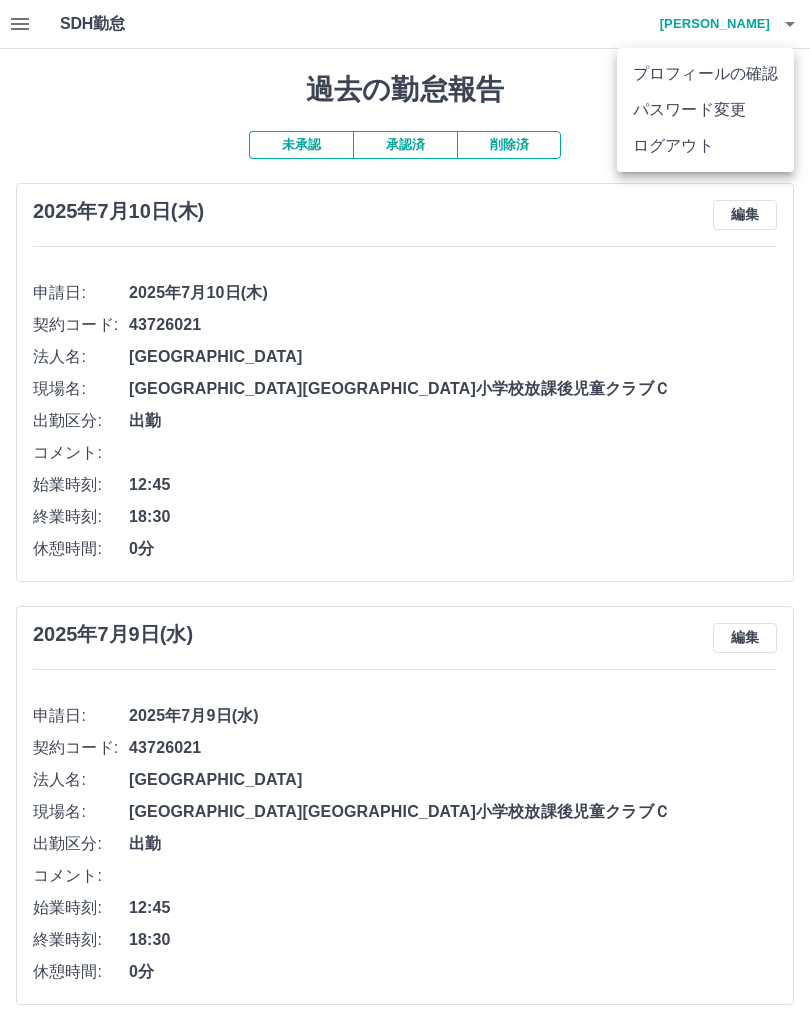 click on "ログアウト" at bounding box center [705, 146] 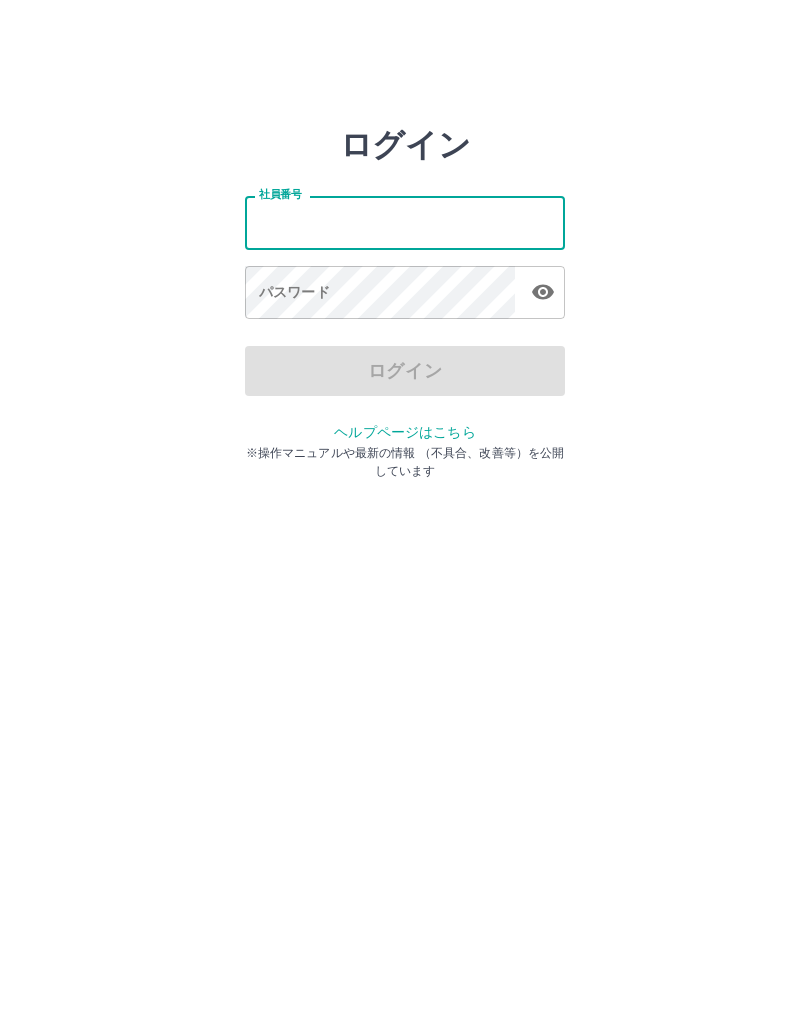scroll, scrollTop: 0, scrollLeft: 0, axis: both 